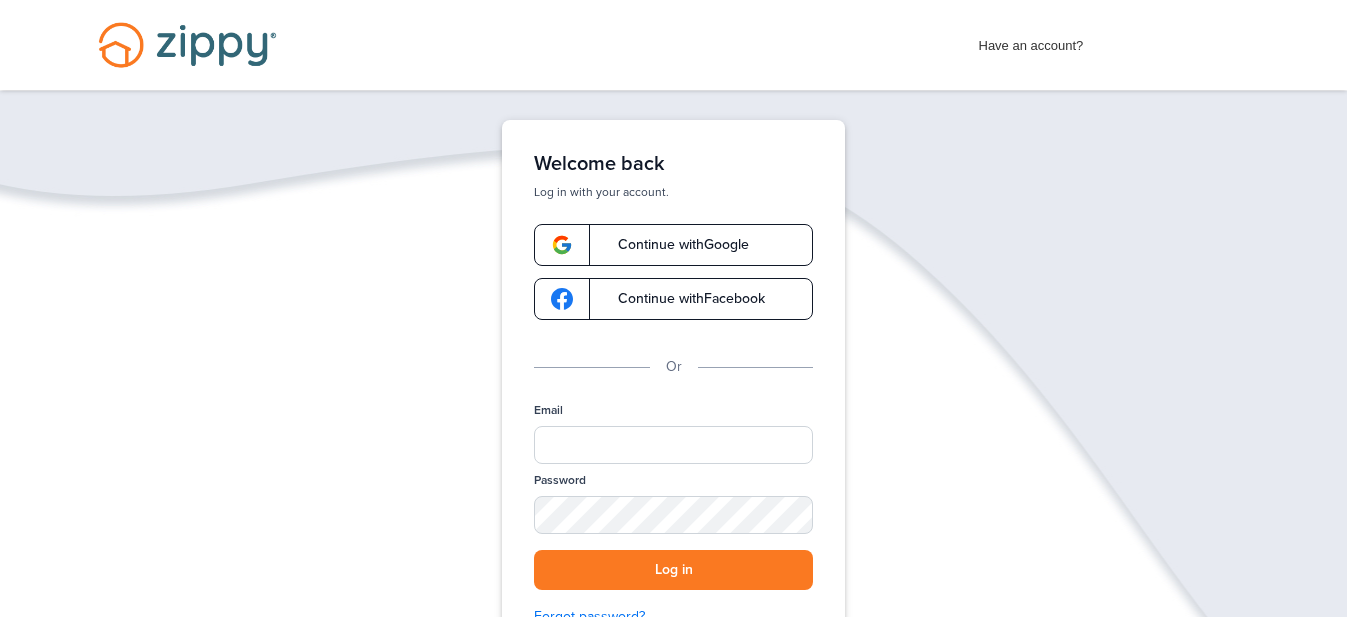 scroll, scrollTop: 0, scrollLeft: 0, axis: both 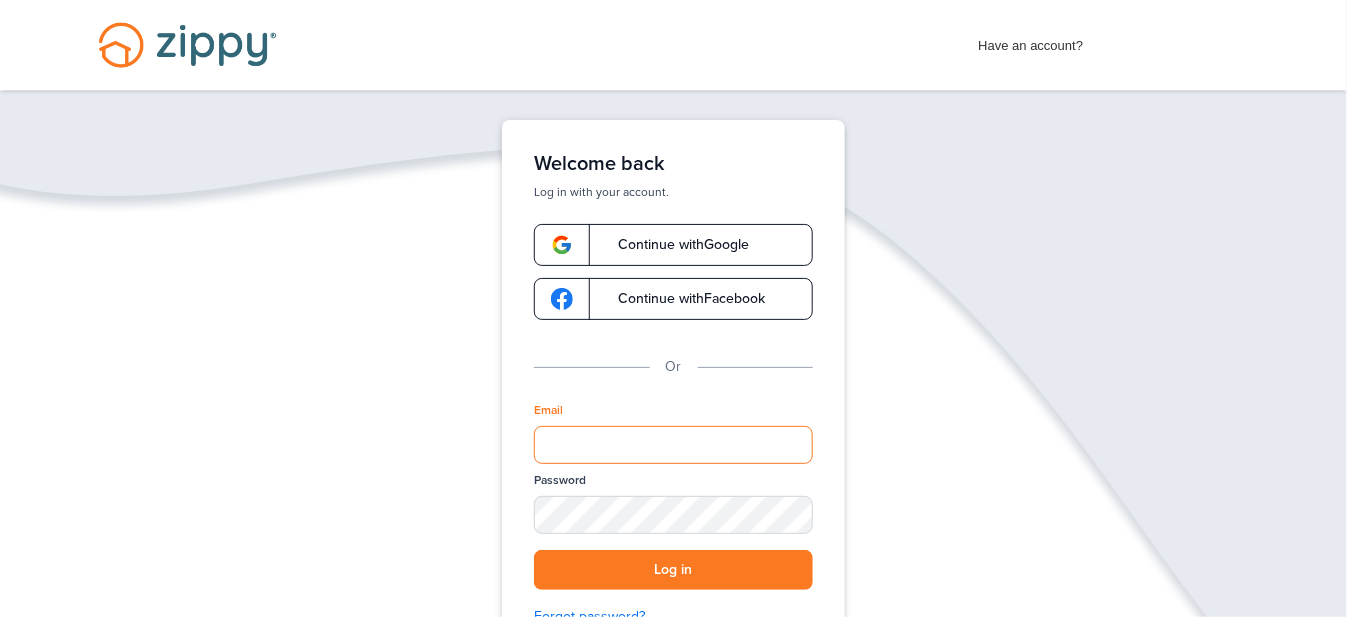 click on "Email" at bounding box center [673, 445] 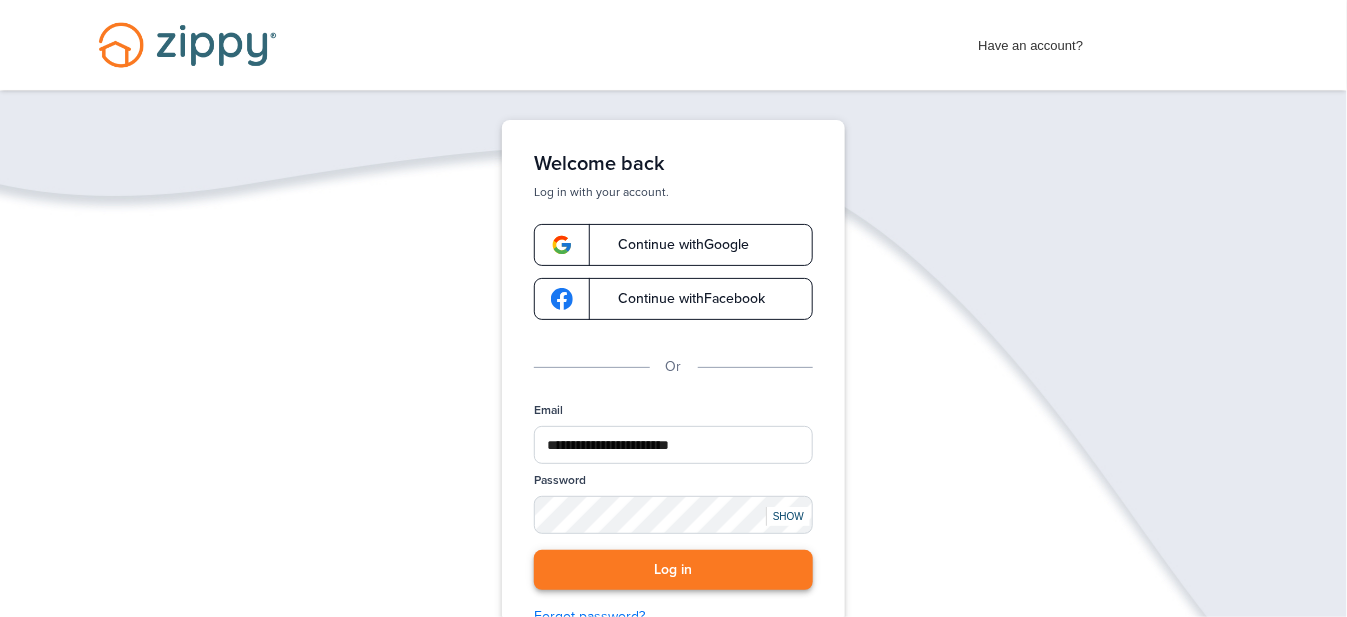 click on "Log in" at bounding box center (673, 570) 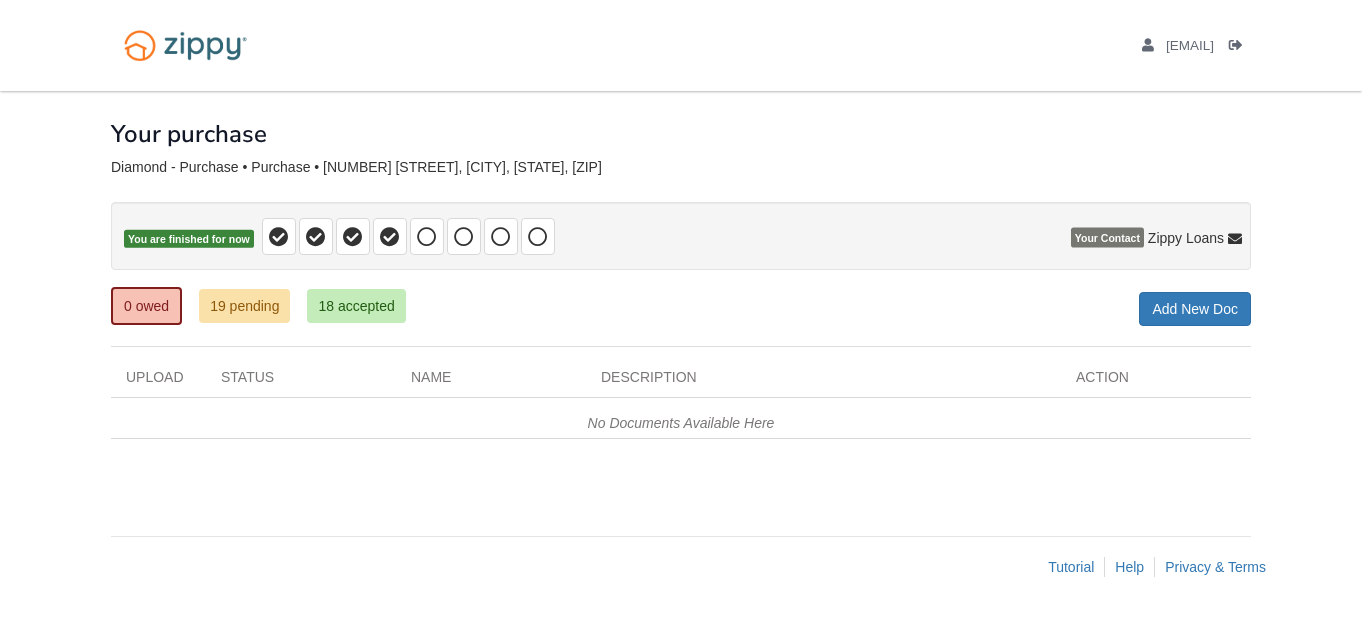 scroll, scrollTop: 0, scrollLeft: 0, axis: both 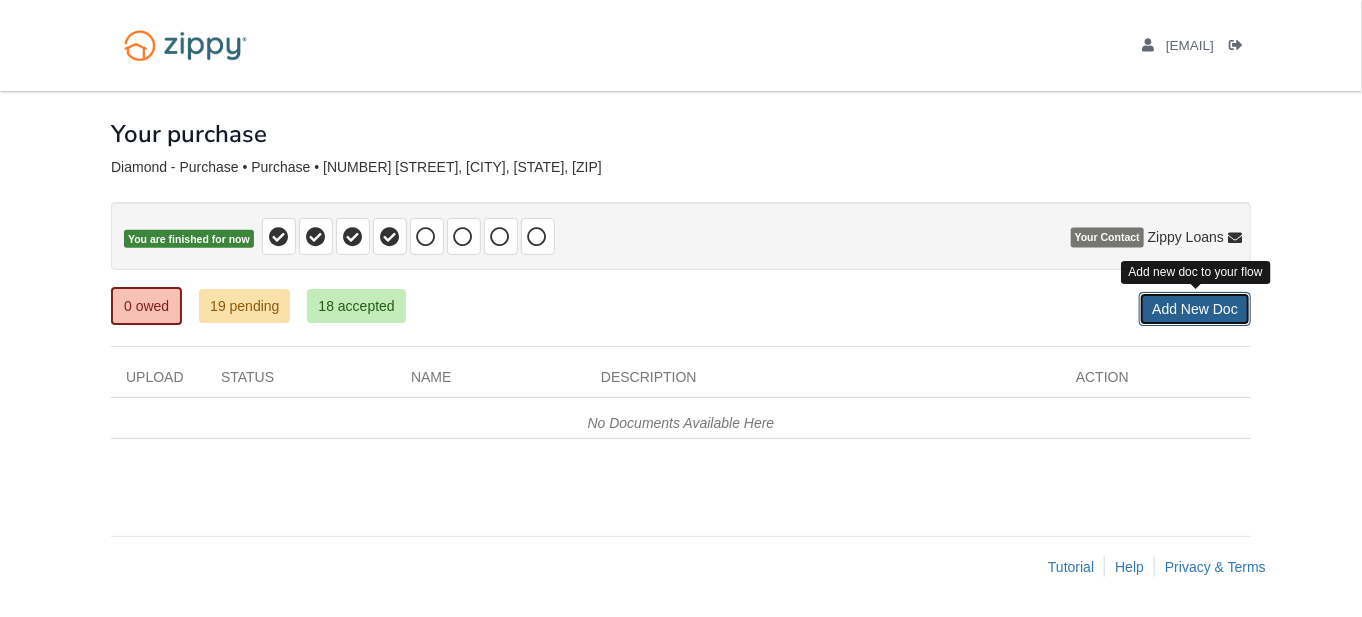 click on "Add New Doc" at bounding box center (1195, 309) 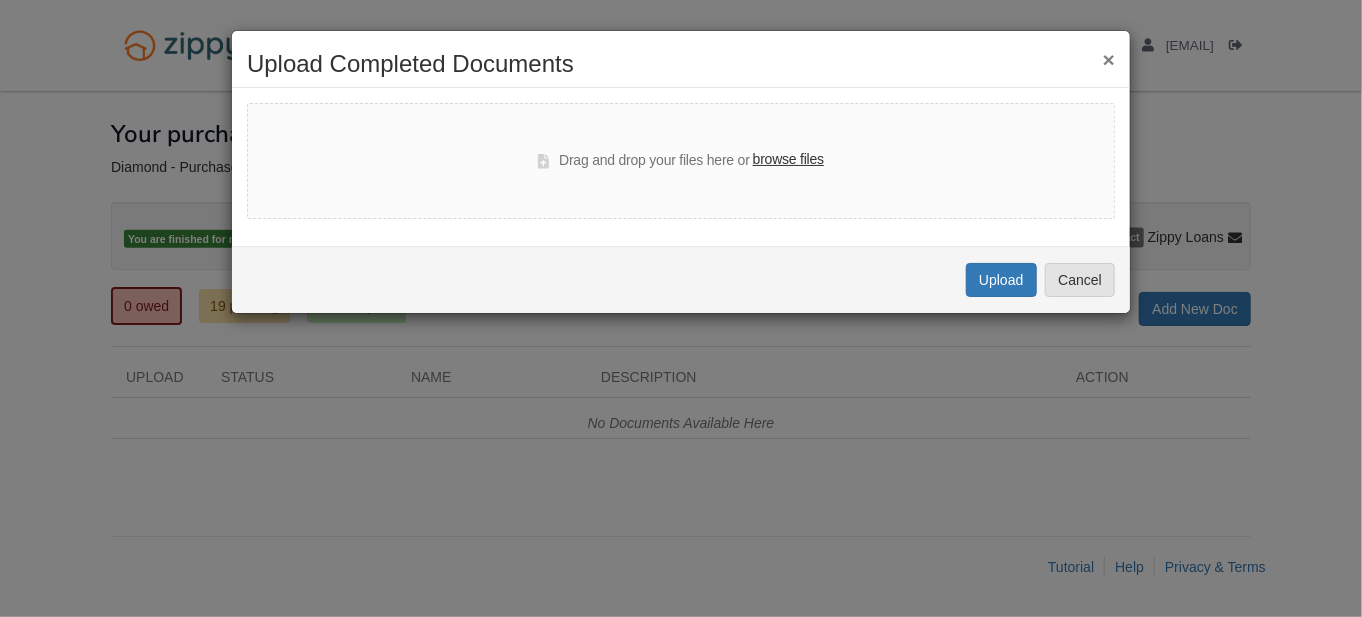 click on "browse files" at bounding box center [788, 160] 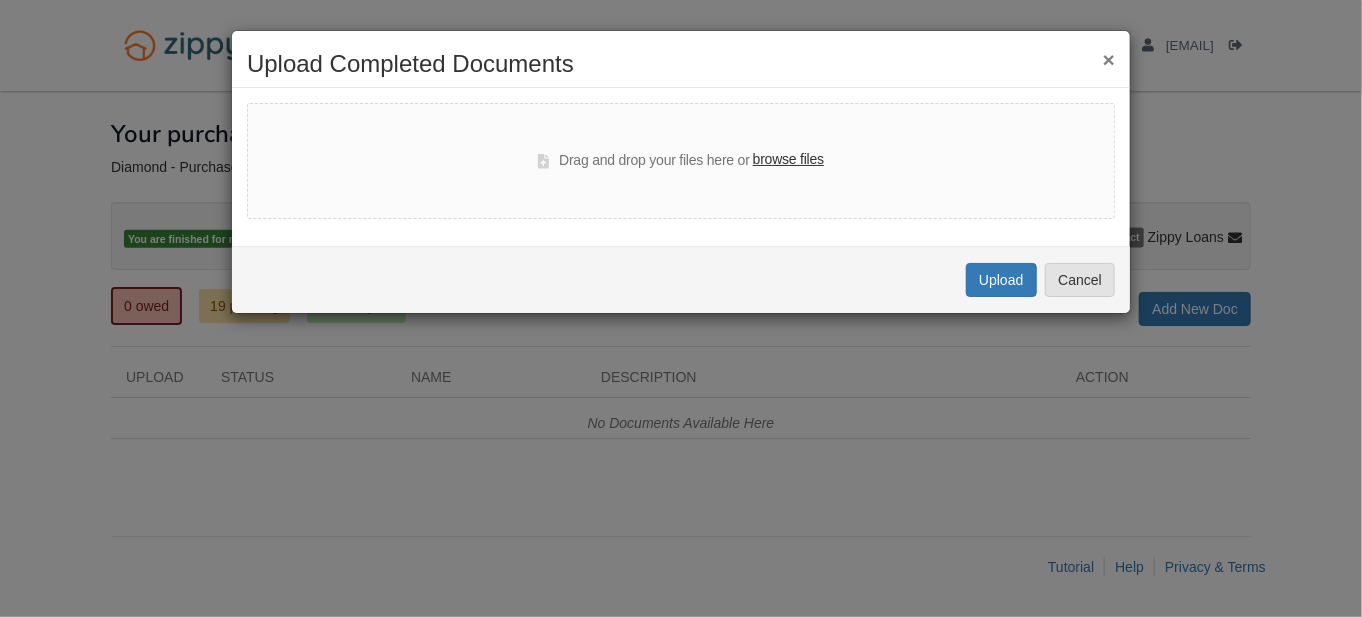 select on "****" 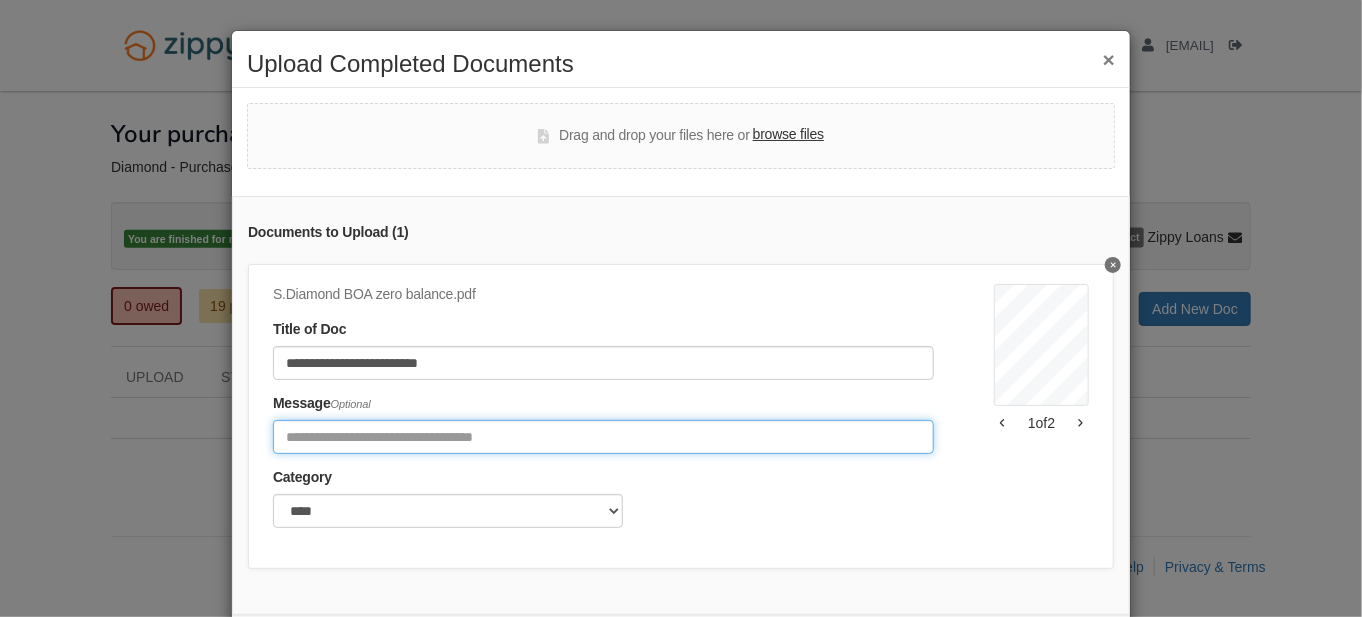 drag, startPoint x: 286, startPoint y: 430, endPoint x: 395, endPoint y: 454, distance: 111.61093 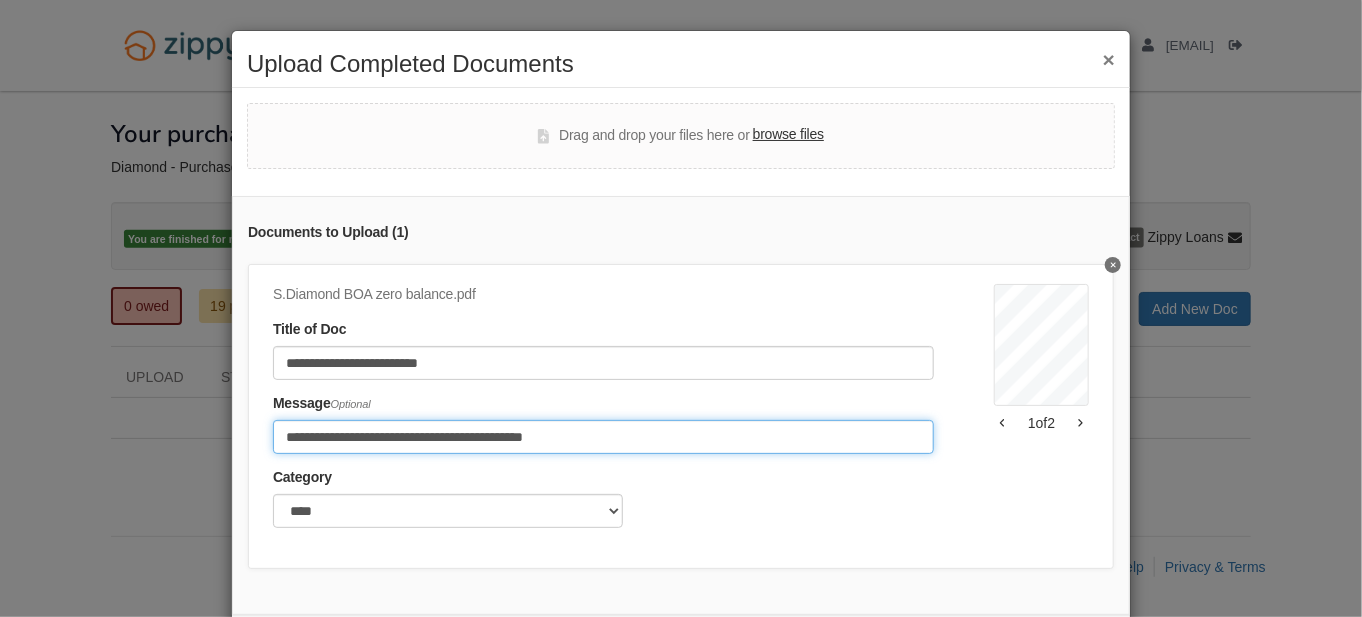 click on "**********" at bounding box center (603, 437) 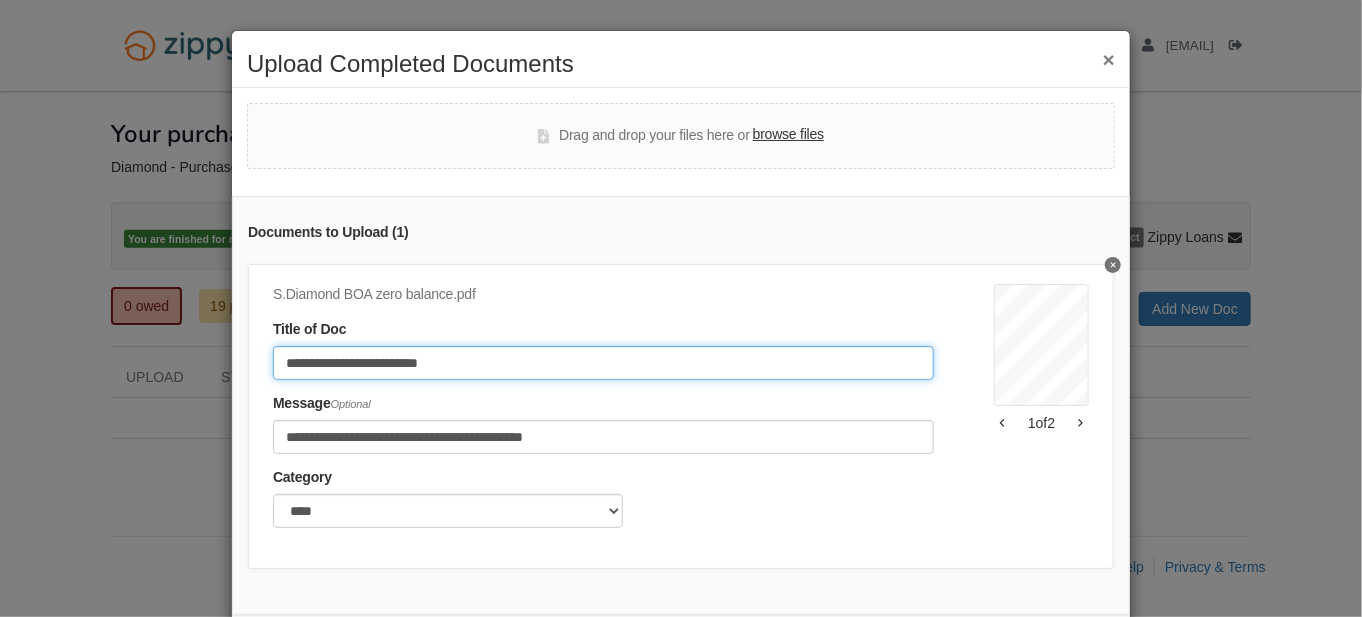 click on "**********" 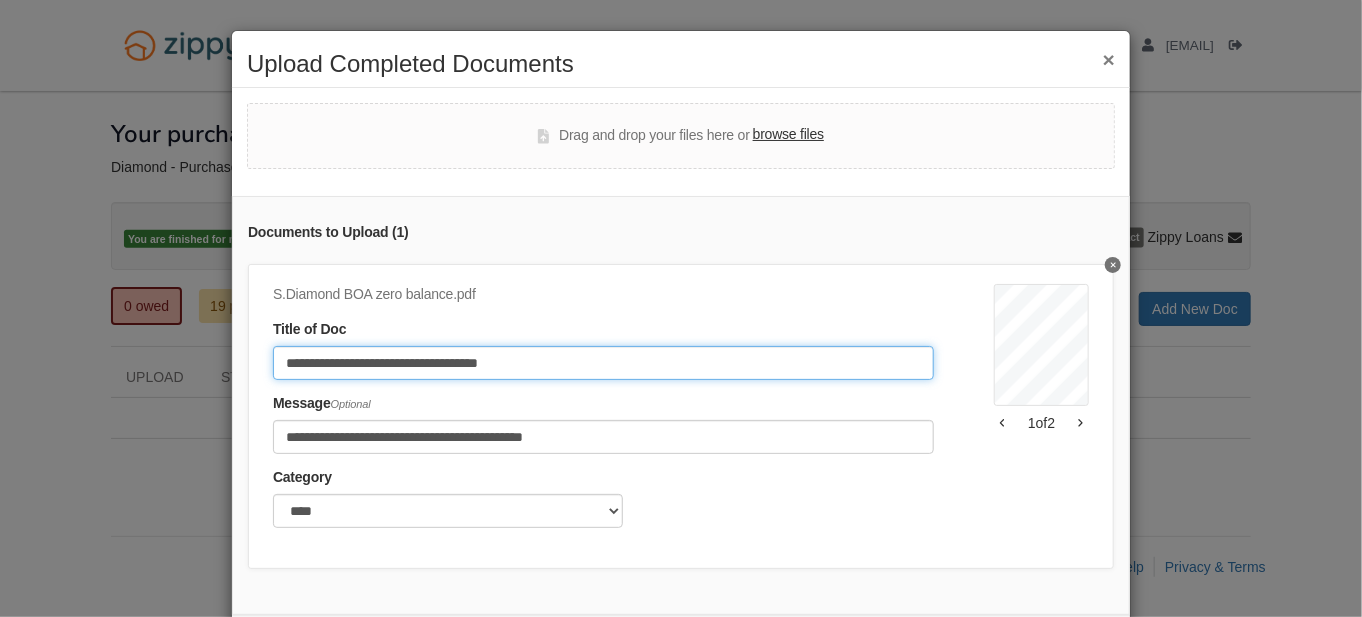 scroll, scrollTop: 107, scrollLeft: 0, axis: vertical 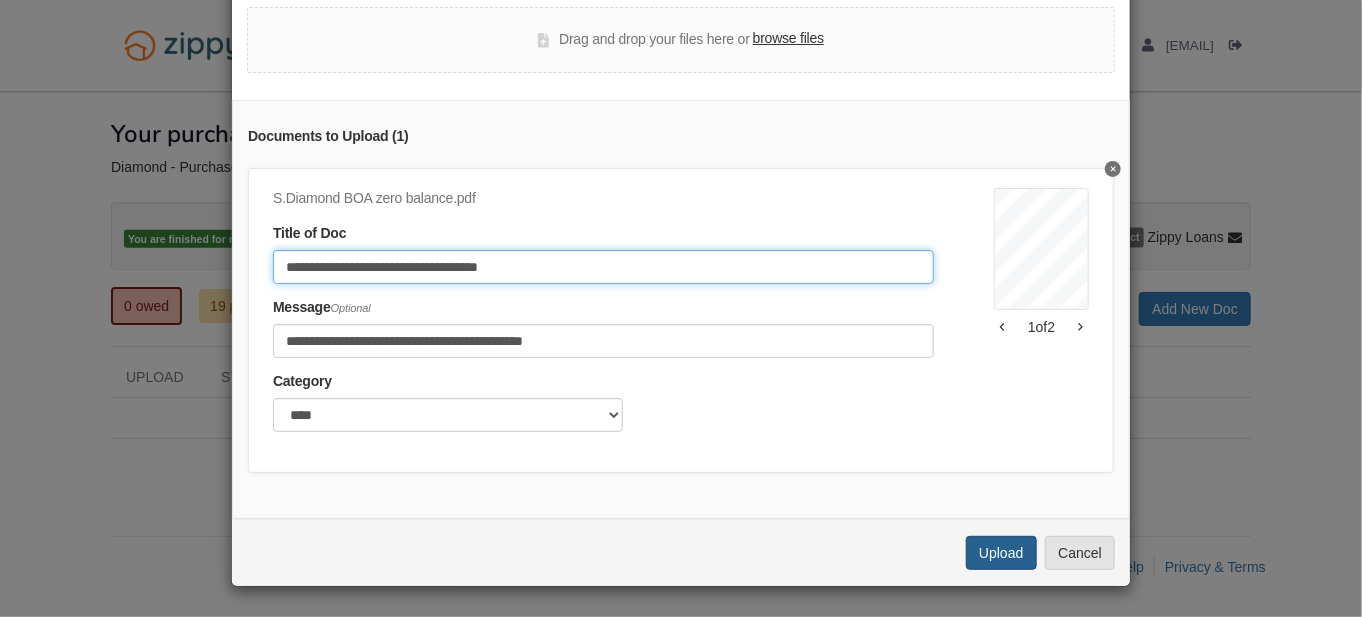 type on "**********" 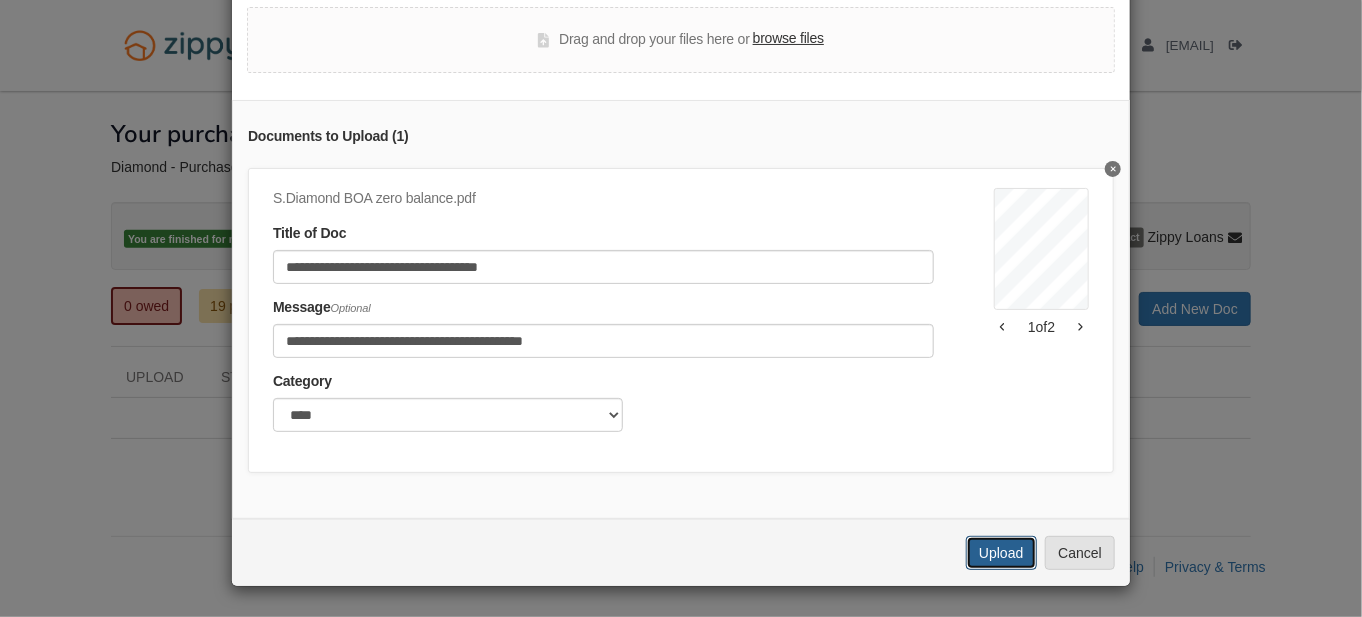 click on "Upload" at bounding box center (1001, 553) 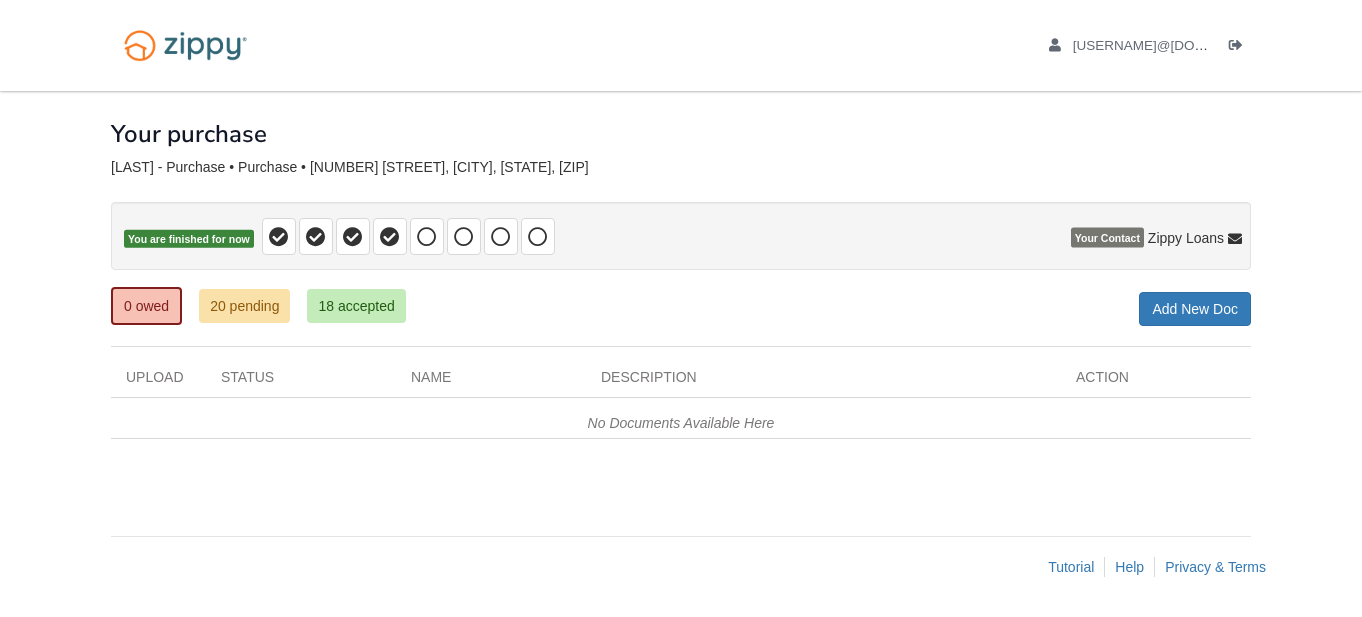 scroll, scrollTop: 0, scrollLeft: 0, axis: both 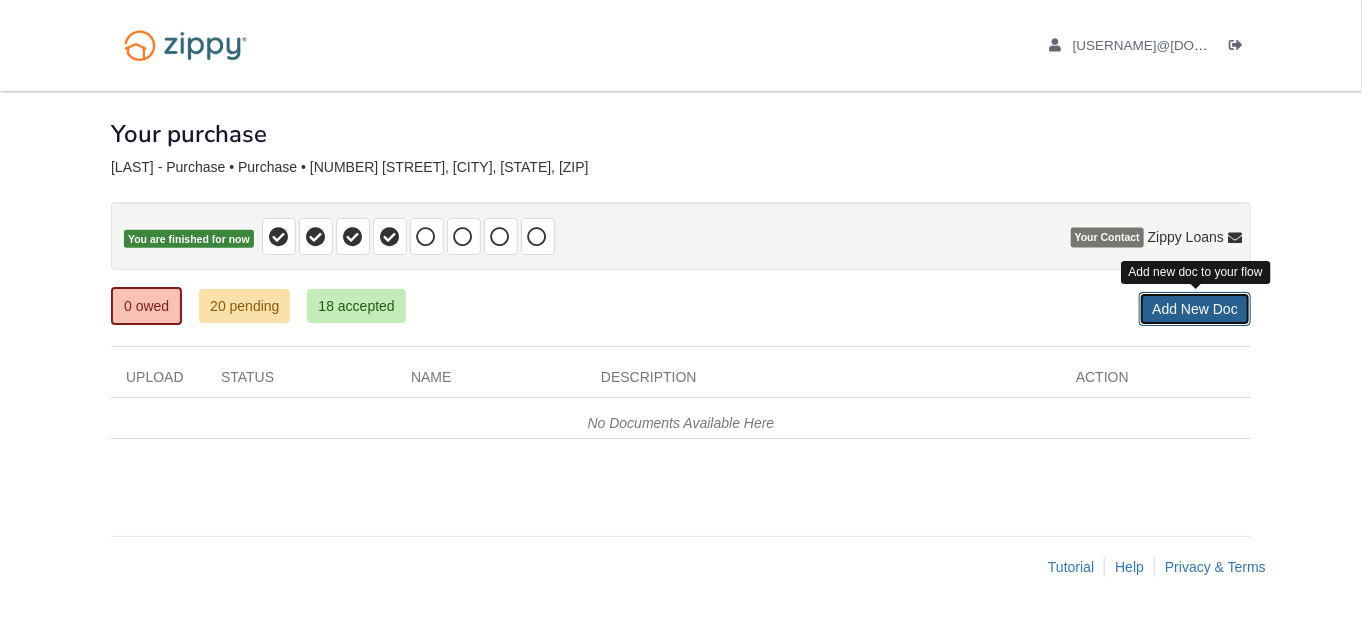 click on "Add New Doc" at bounding box center [1195, 309] 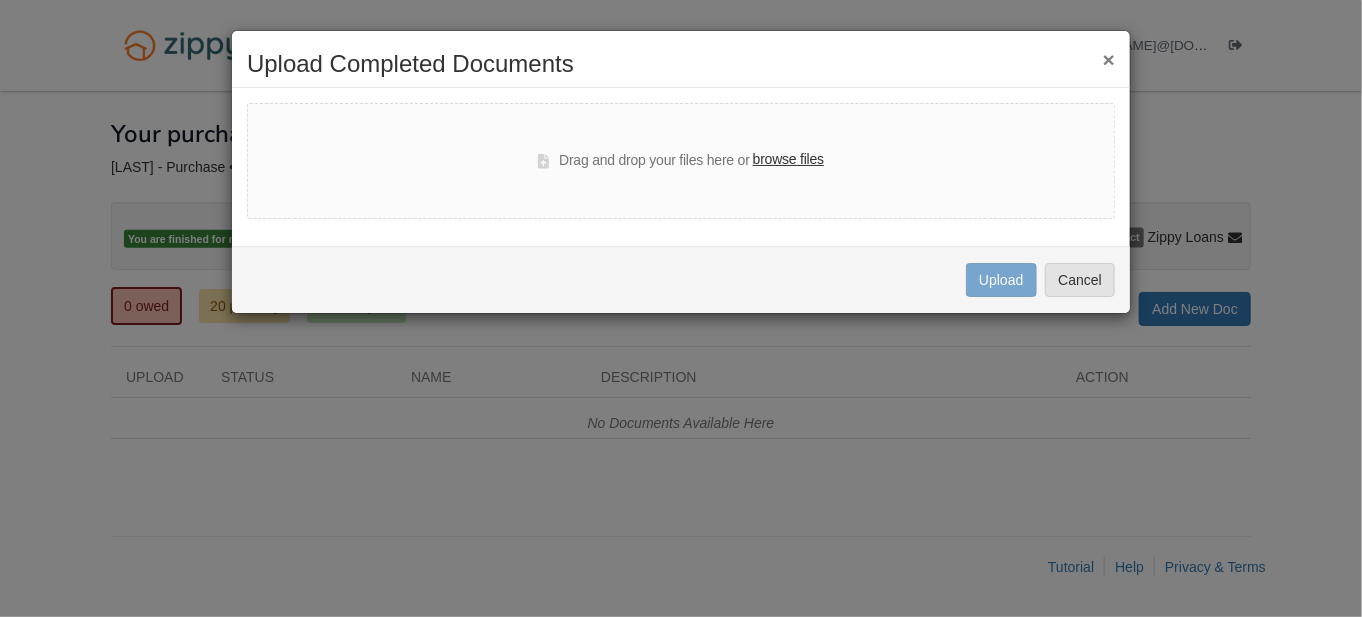 click on "browse files" at bounding box center [788, 160] 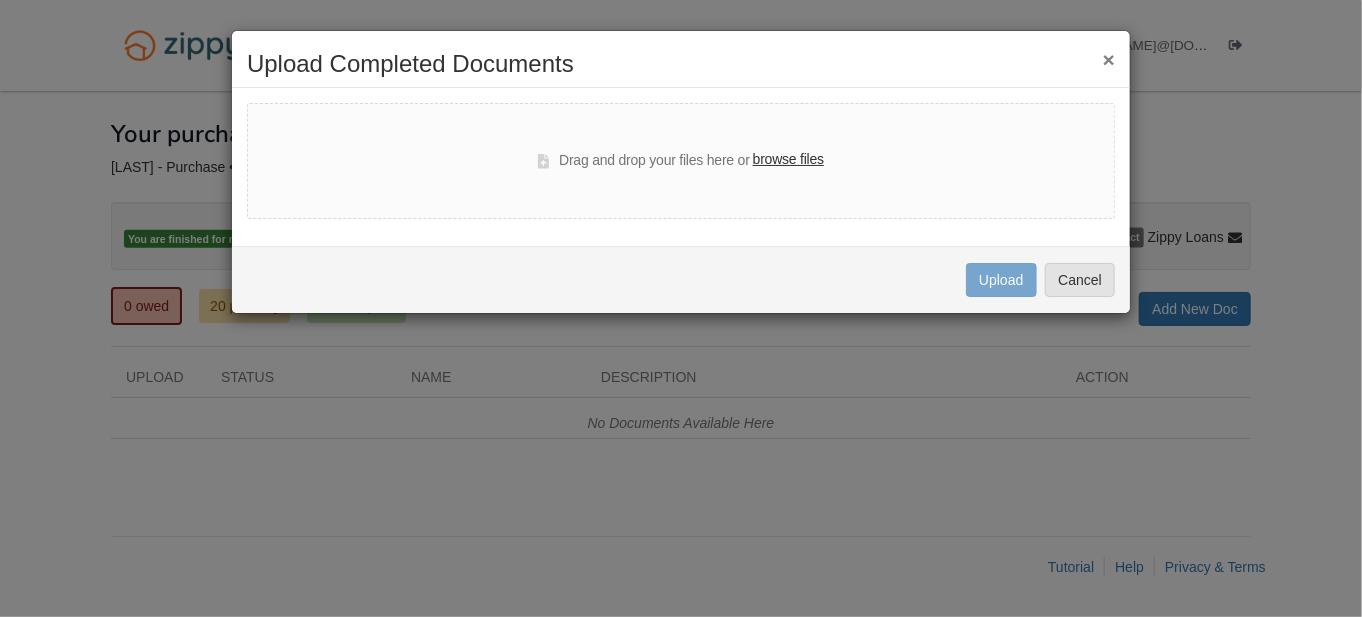select on "****" 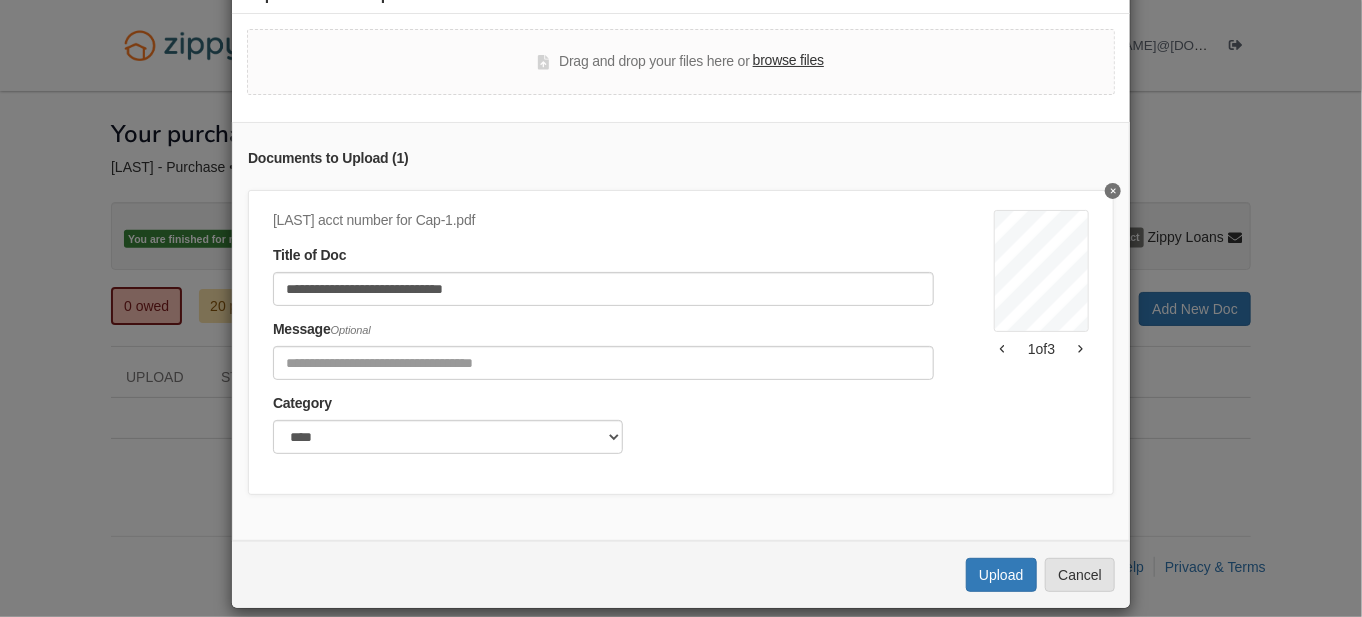 scroll, scrollTop: 100, scrollLeft: 0, axis: vertical 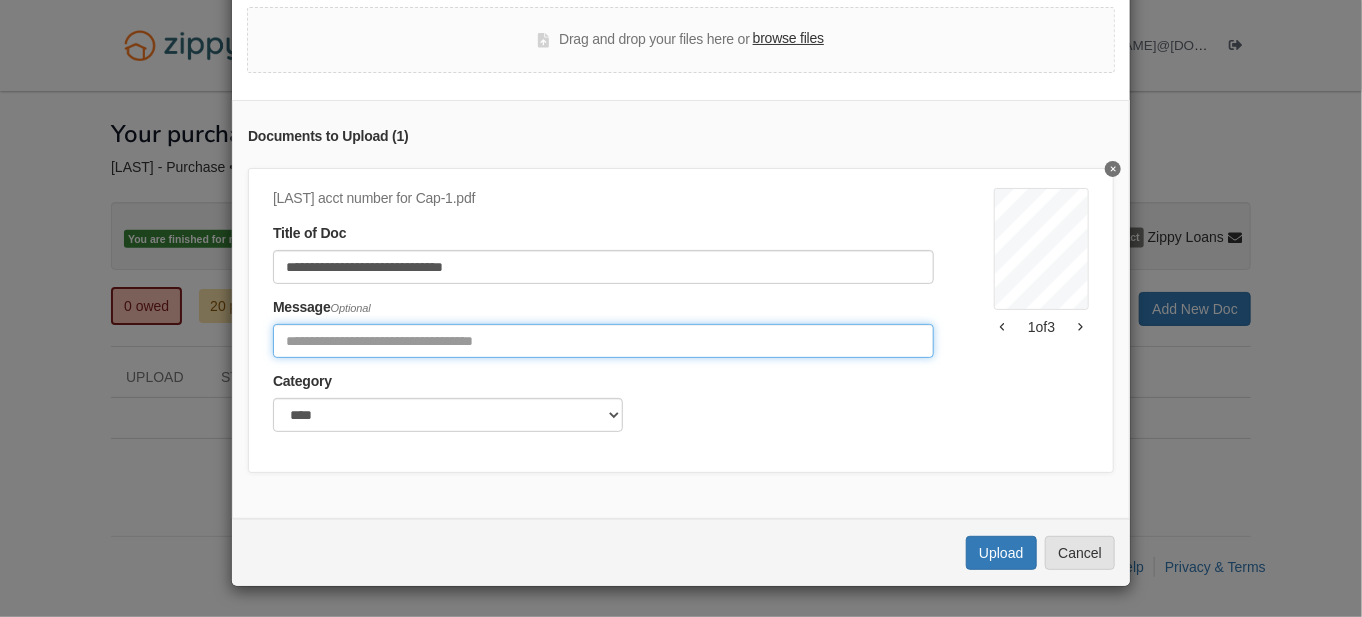 click at bounding box center (603, 341) 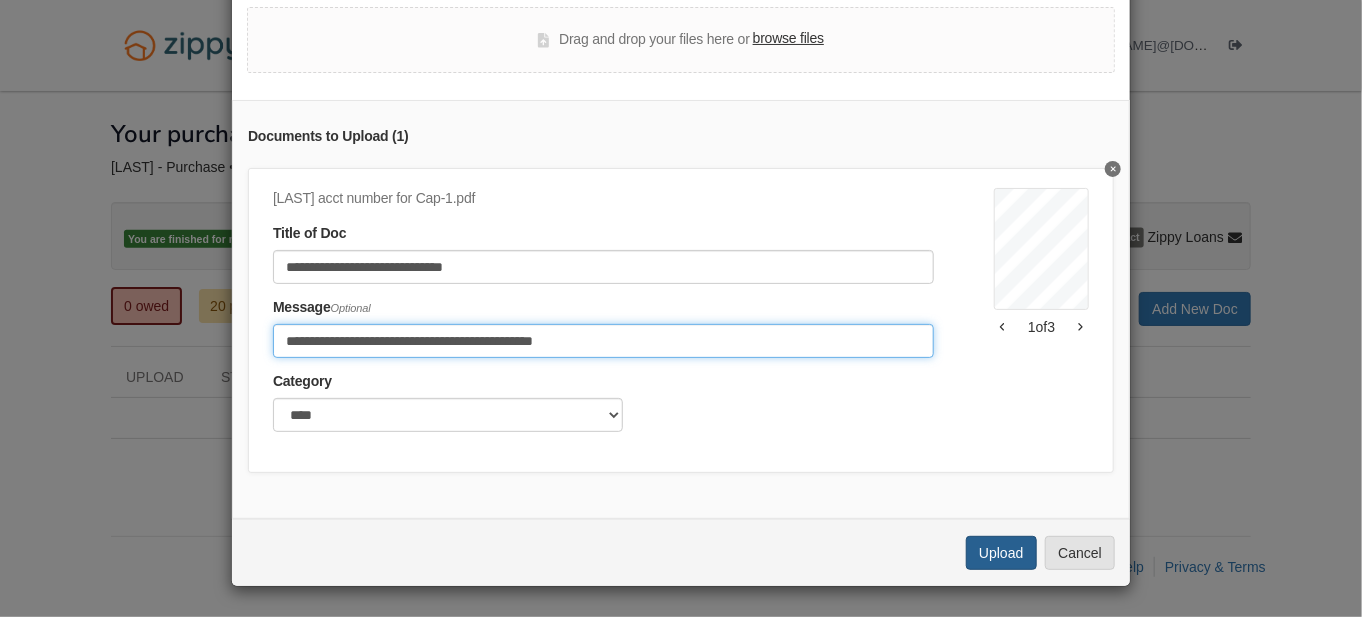 type on "**********" 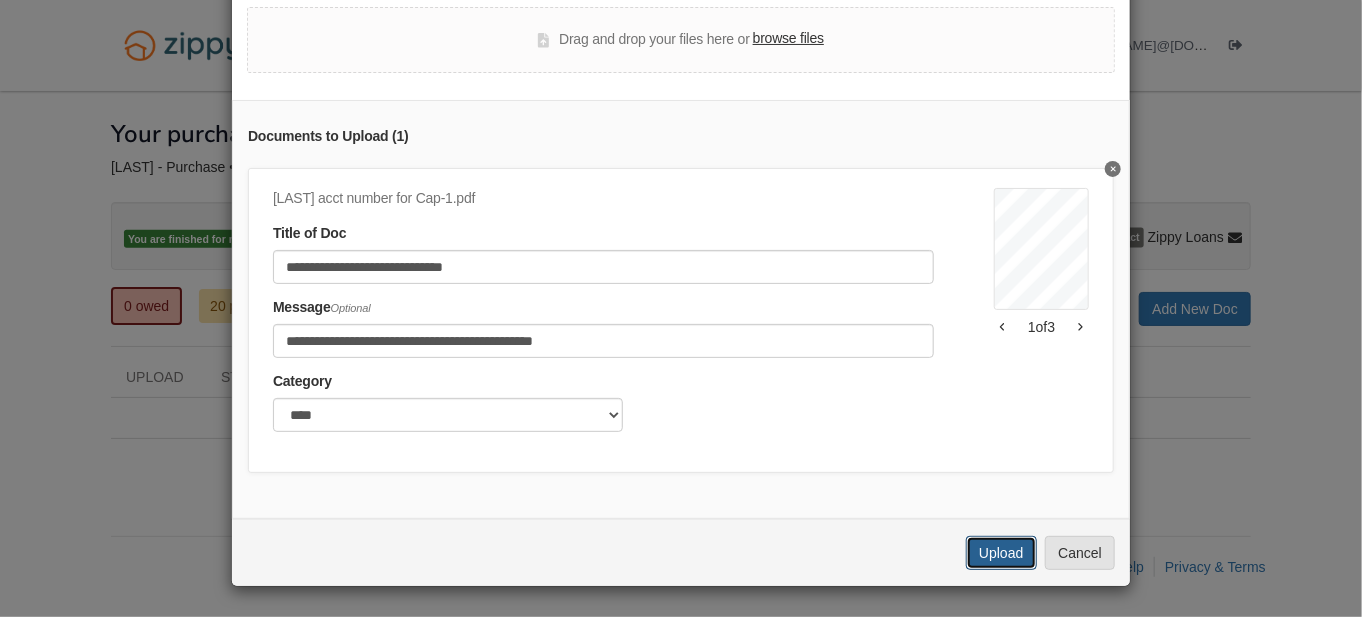click on "Upload" at bounding box center (1001, 553) 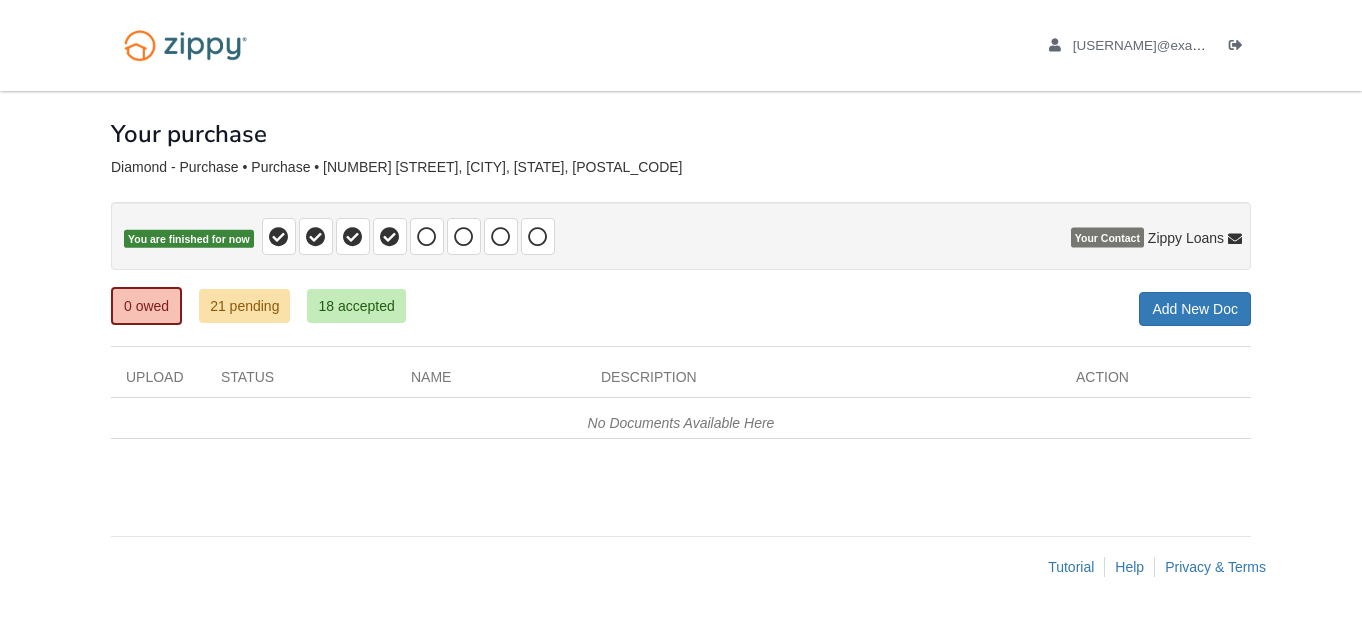 scroll, scrollTop: 0, scrollLeft: 0, axis: both 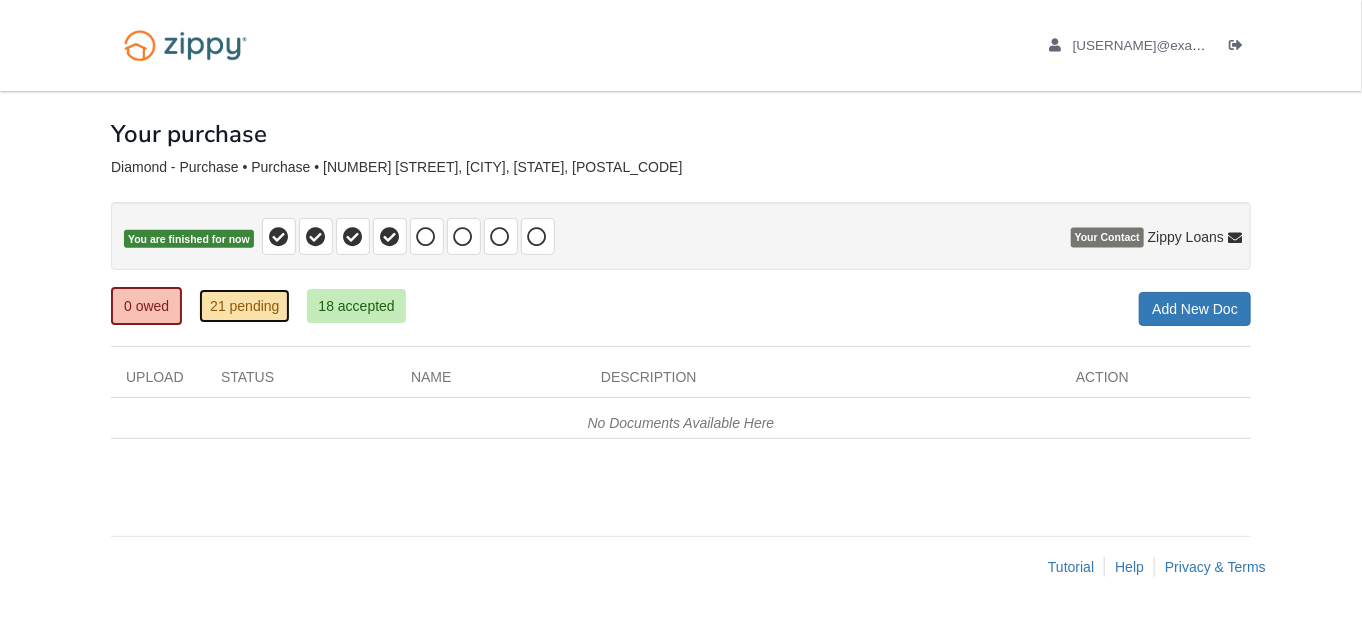 click on "21 pending" at bounding box center [244, 306] 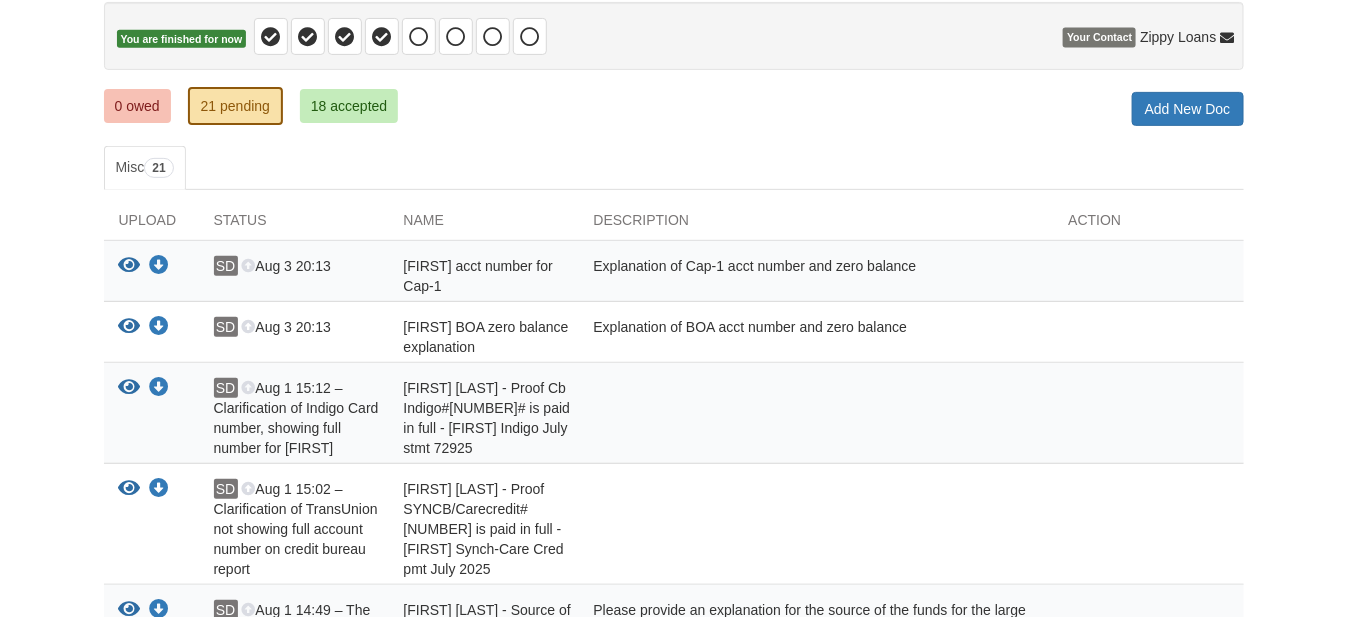 scroll, scrollTop: 300, scrollLeft: 0, axis: vertical 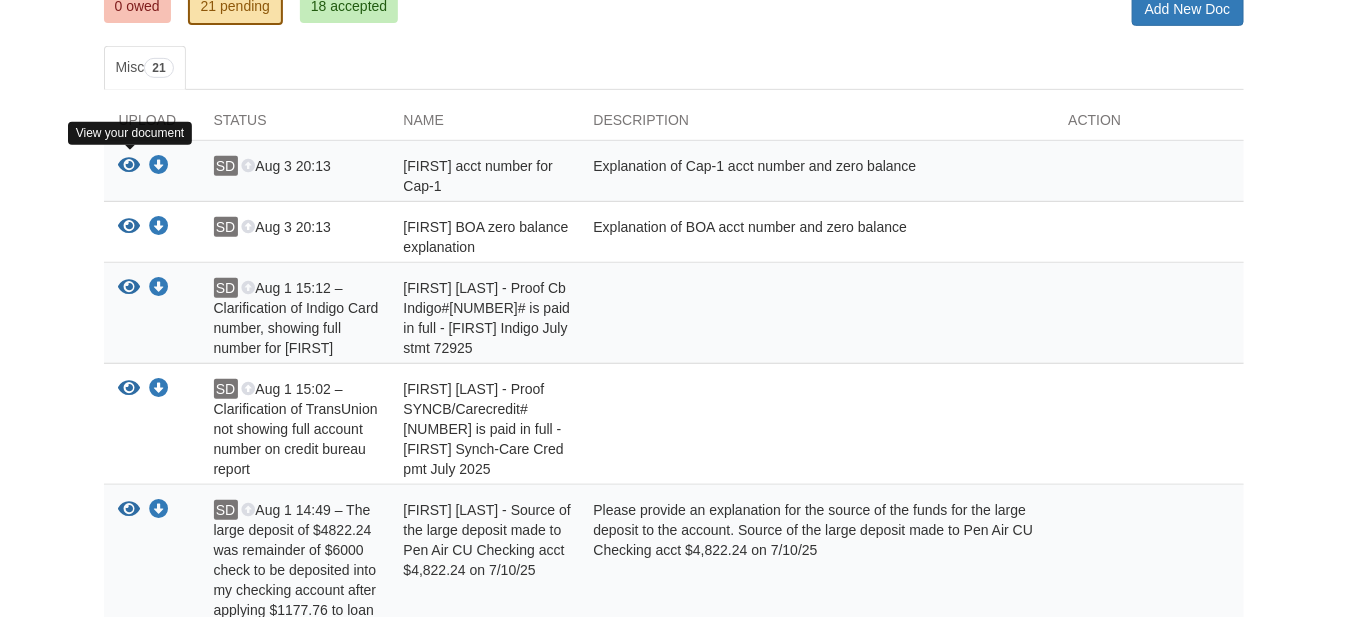 click at bounding box center [130, 166] 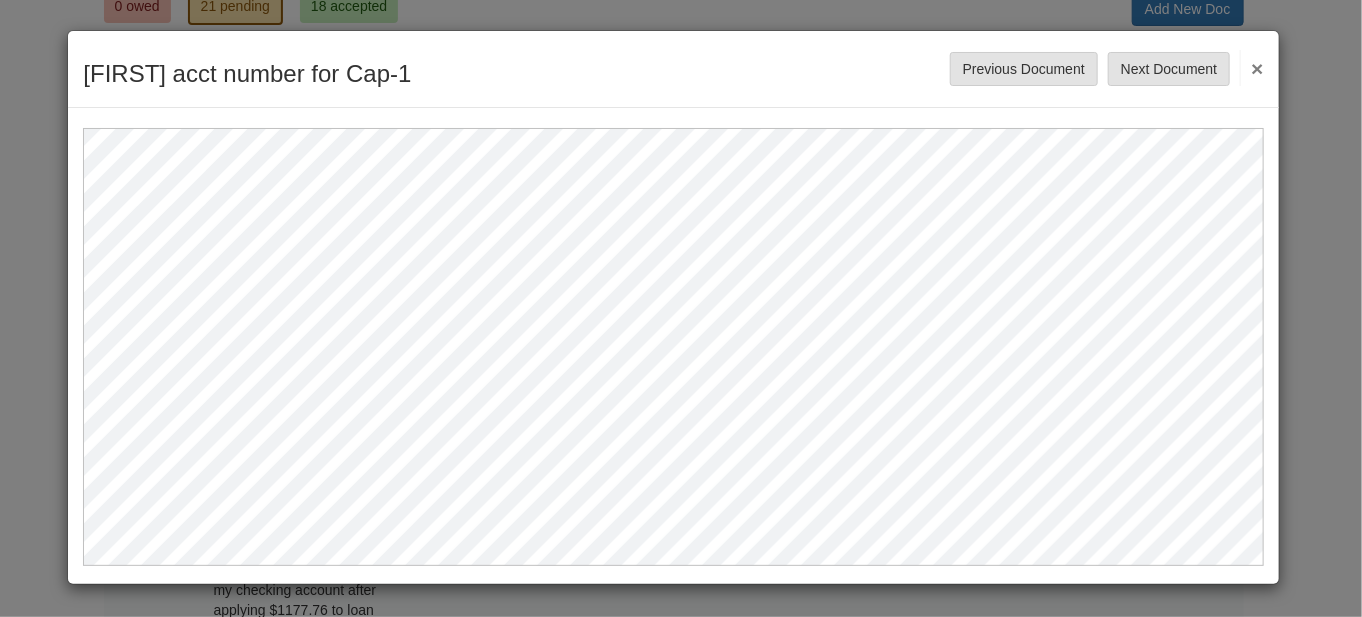 click on "×" at bounding box center [1251, 68] 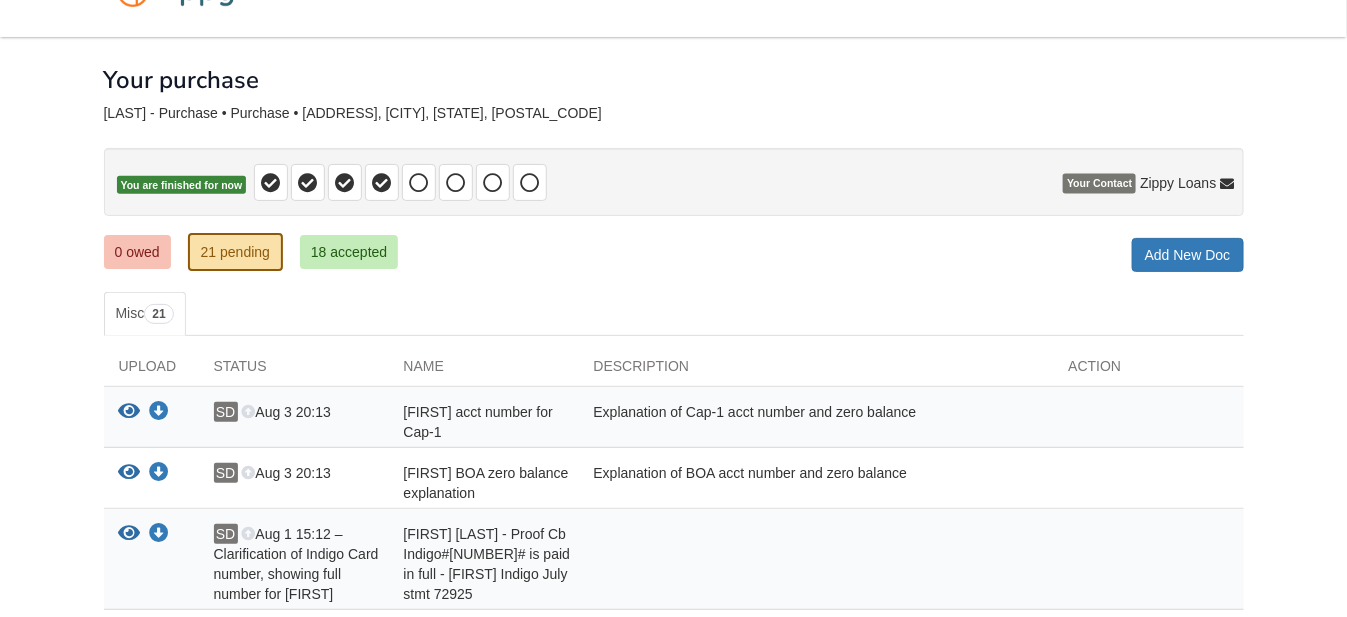 scroll, scrollTop: 0, scrollLeft: 0, axis: both 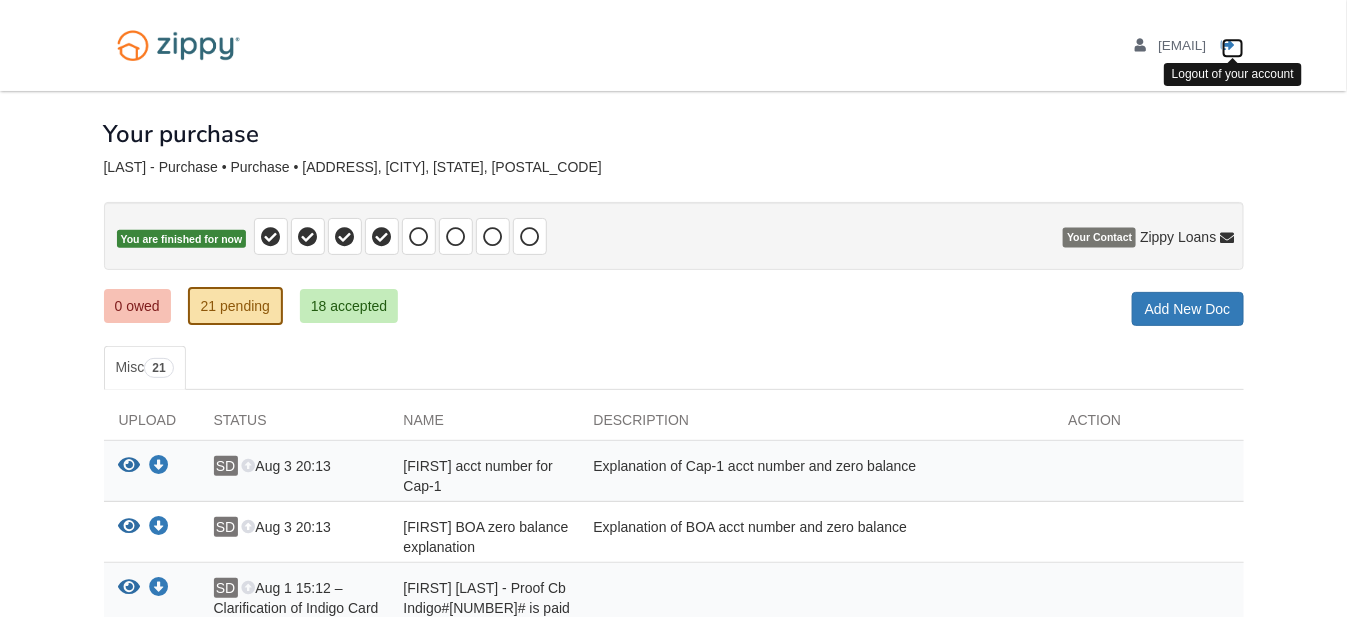 click at bounding box center (1229, 46) 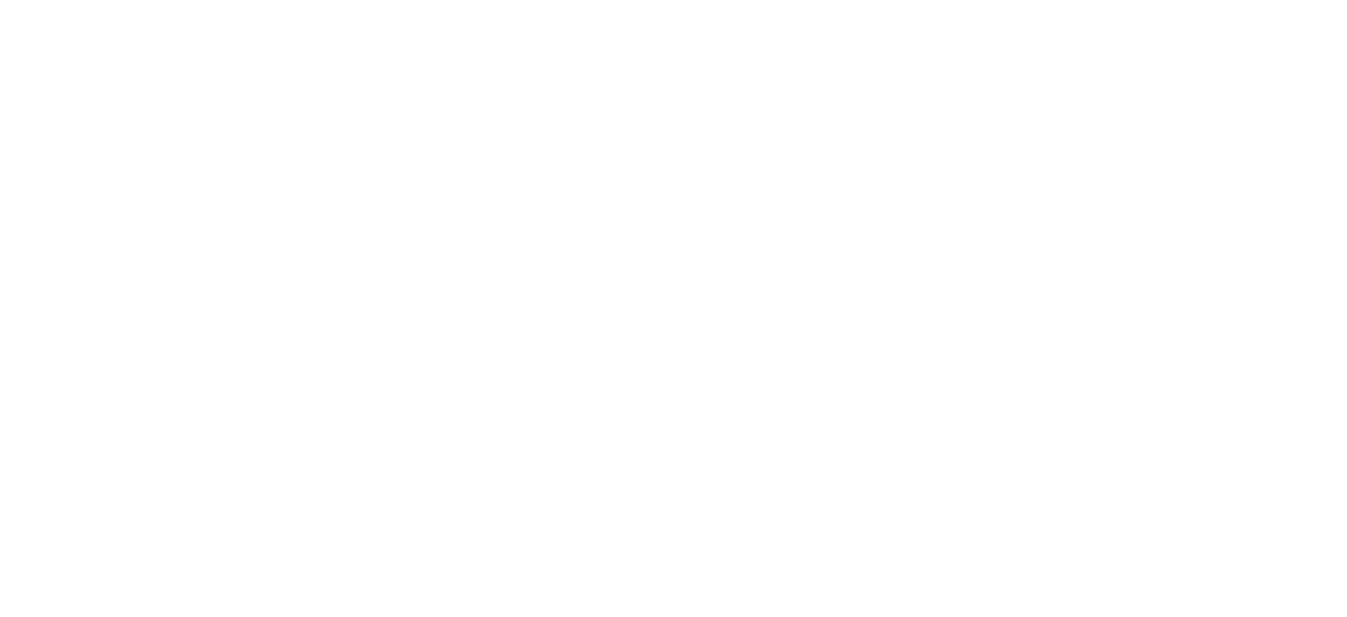 scroll, scrollTop: 0, scrollLeft: 0, axis: both 